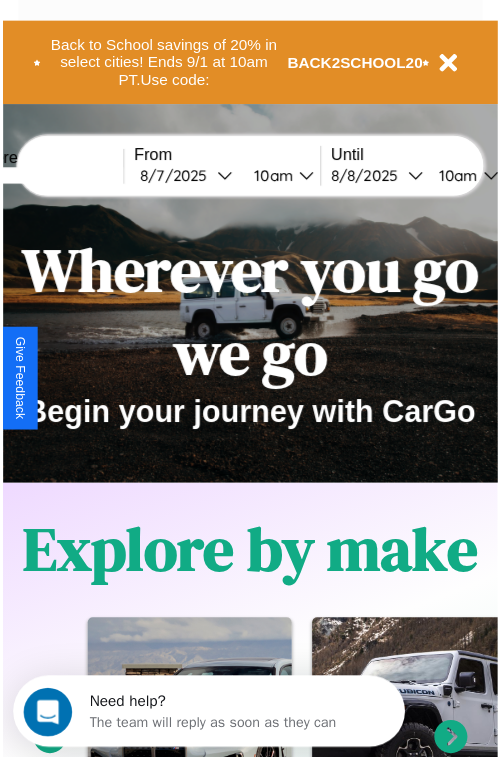 scroll, scrollTop: 0, scrollLeft: 0, axis: both 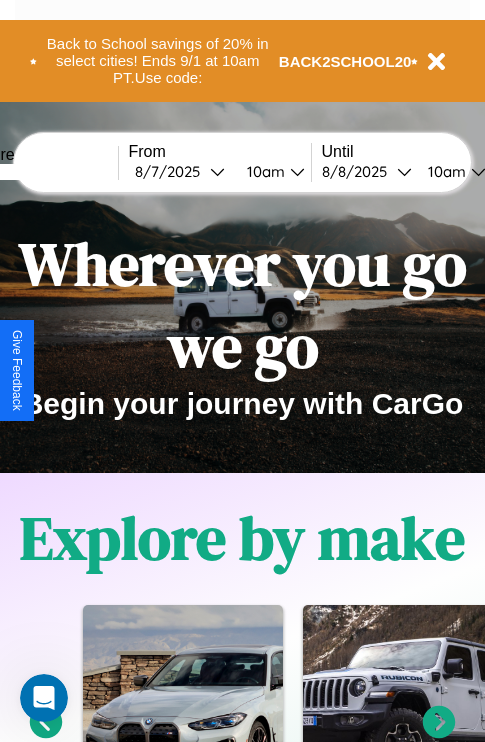 click at bounding box center [43, 172] 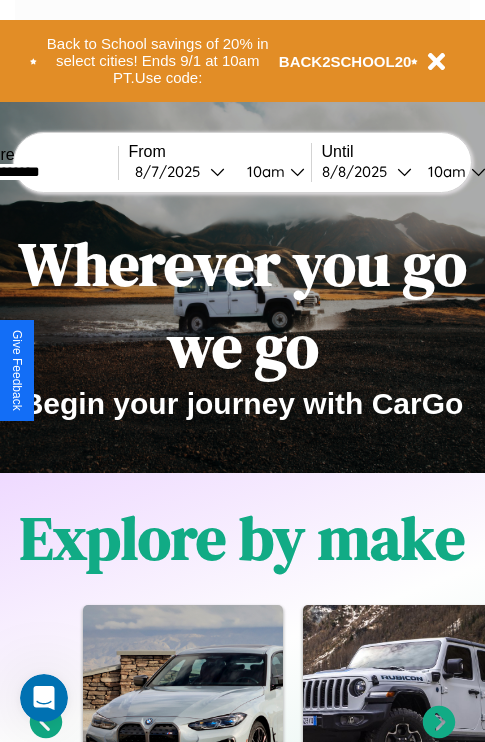 type on "**********" 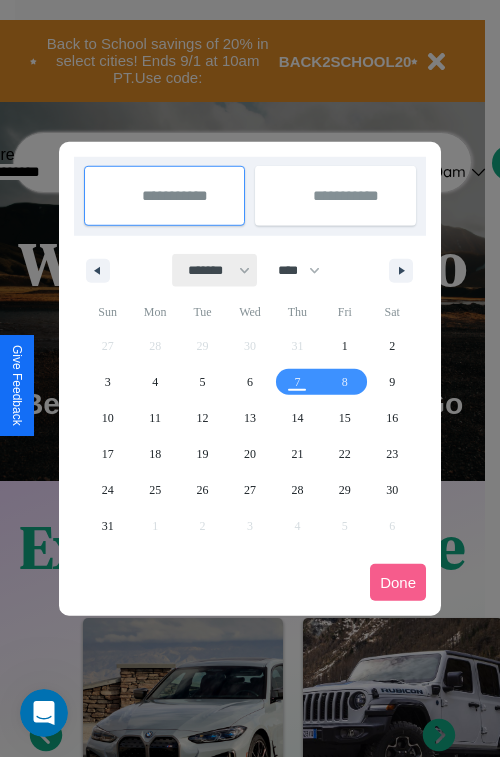 click on "******* ******** ***** ***** *** **** **** ****** ********* ******* ******** ********" at bounding box center (215, 270) 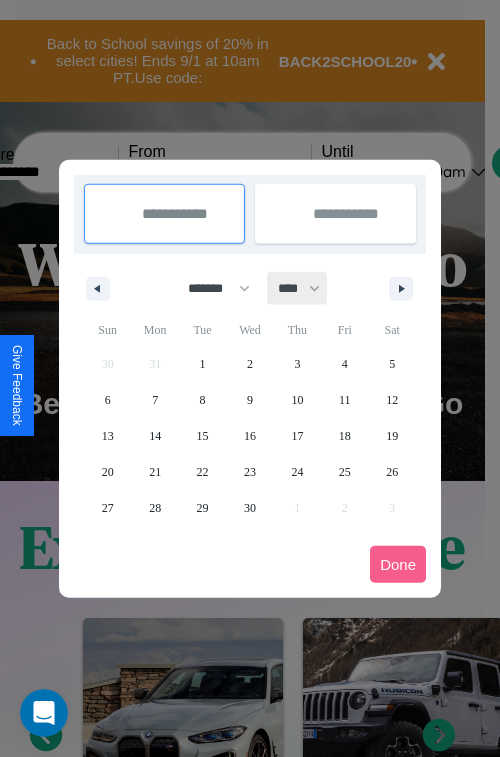 click on "**** **** **** **** **** **** **** **** **** **** **** **** **** **** **** **** **** **** **** **** **** **** **** **** **** **** **** **** **** **** **** **** **** **** **** **** **** **** **** **** **** **** **** **** **** **** **** **** **** **** **** **** **** **** **** **** **** **** **** **** **** **** **** **** **** **** **** **** **** **** **** **** **** **** **** **** **** **** **** **** **** **** **** **** **** **** **** **** **** **** **** **** **** **** **** **** **** **** **** **** **** **** **** **** **** **** **** **** **** **** **** **** **** **** **** **** **** **** **** **** ****" at bounding box center [298, 288] 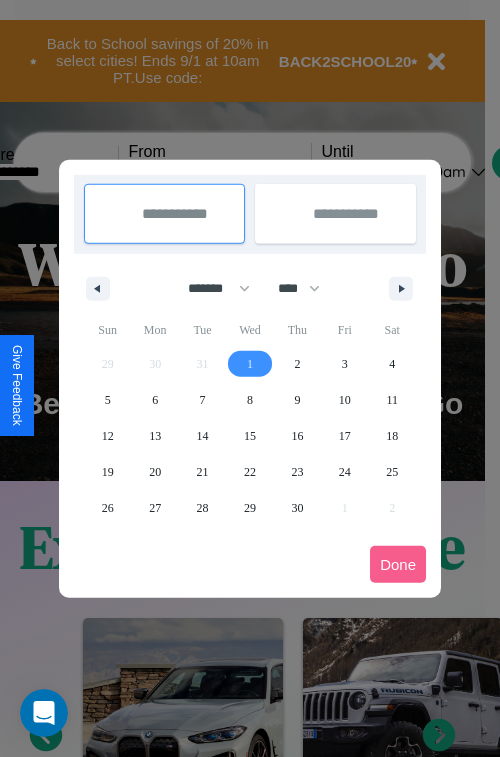 click on "1" at bounding box center (250, 364) 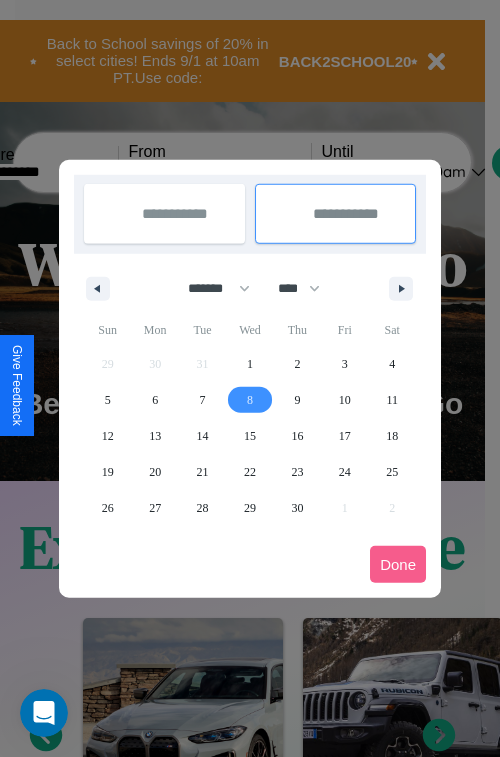 click on "8" at bounding box center (250, 400) 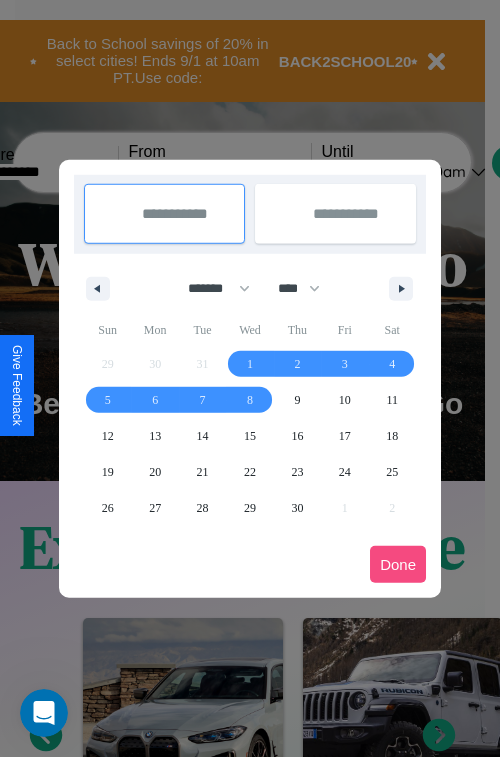 click on "Done" at bounding box center [398, 564] 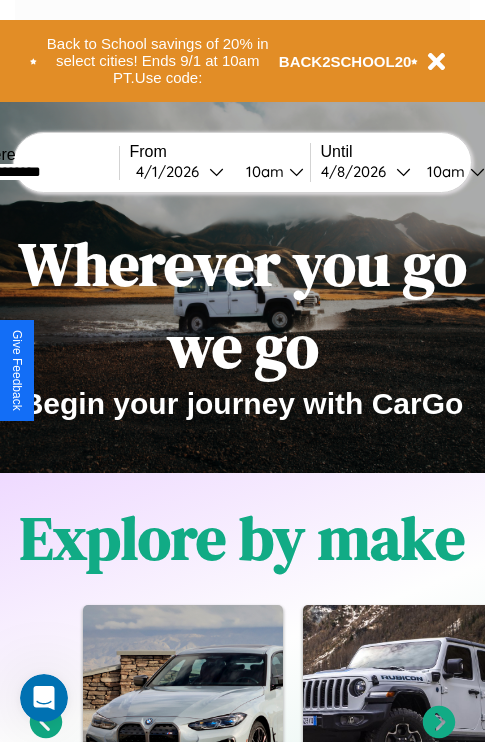 click on "10am" at bounding box center (262, 171) 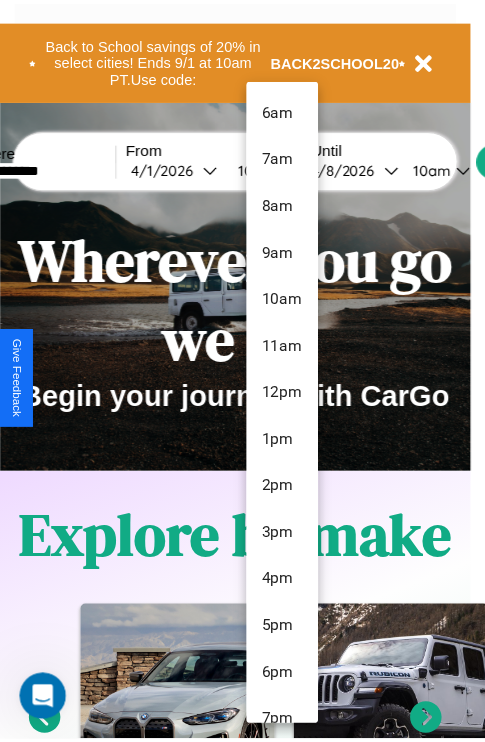 scroll, scrollTop: 115, scrollLeft: 0, axis: vertical 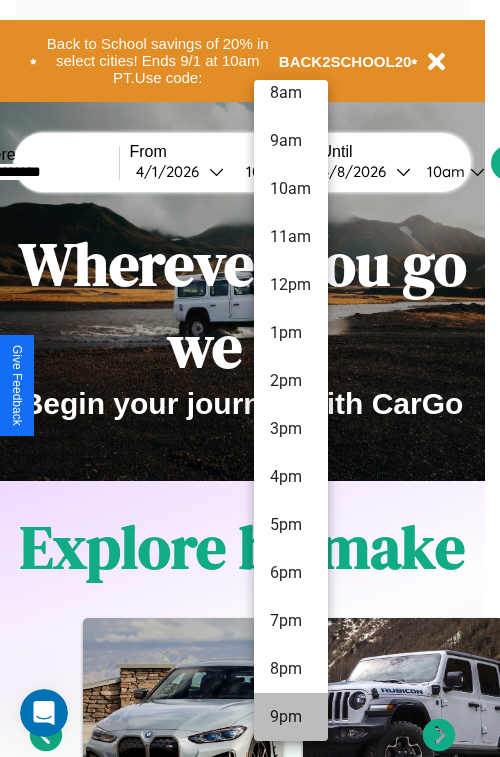 click on "9pm" at bounding box center (291, 717) 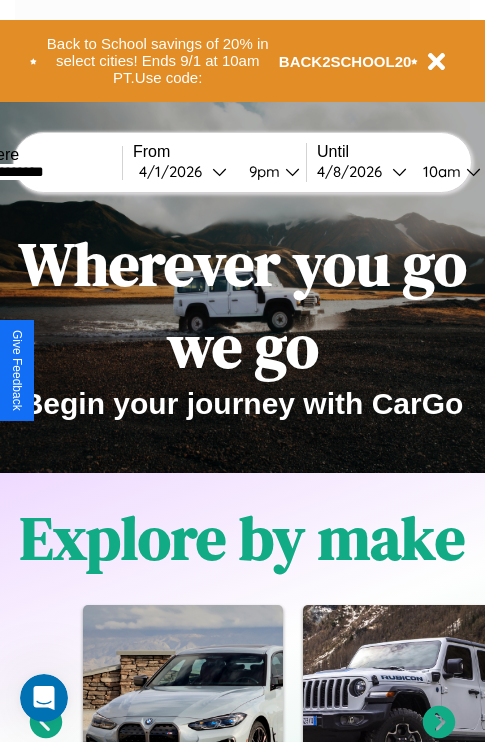 scroll, scrollTop: 0, scrollLeft: 64, axis: horizontal 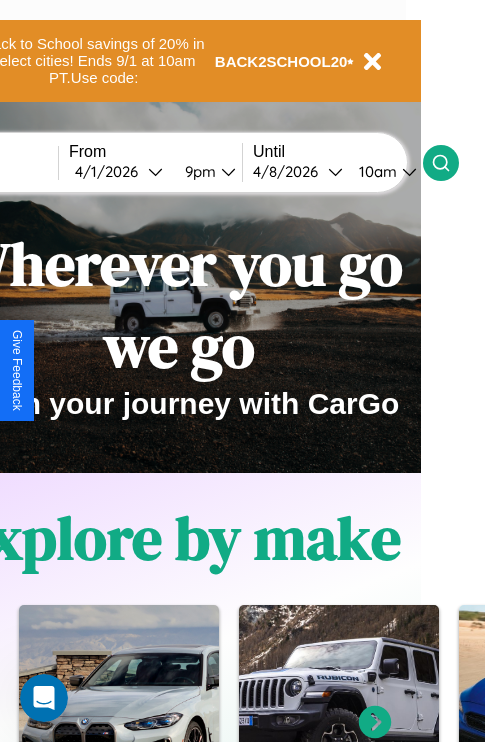 click 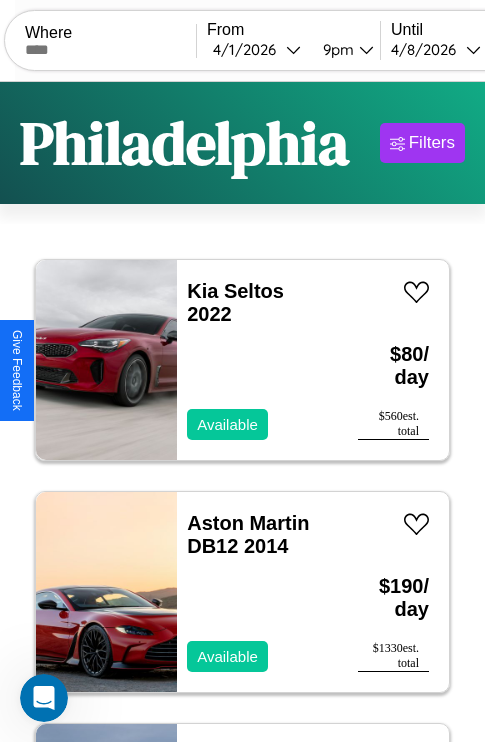 scroll, scrollTop: 66, scrollLeft: 0, axis: vertical 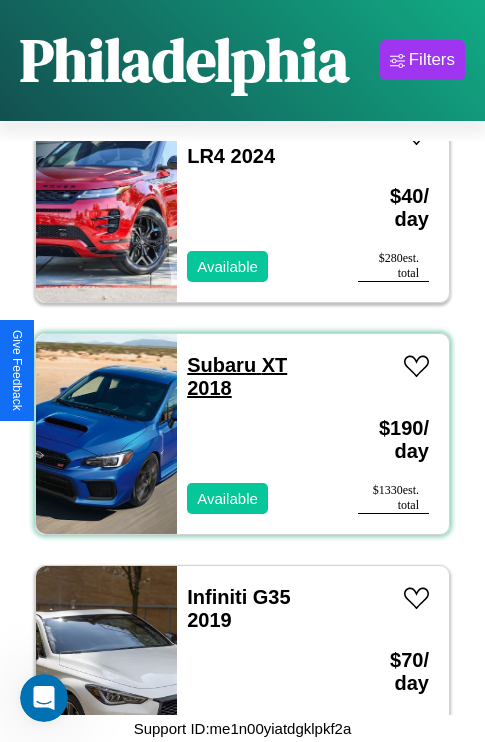 click on "Subaru   XT   2018" at bounding box center [237, 376] 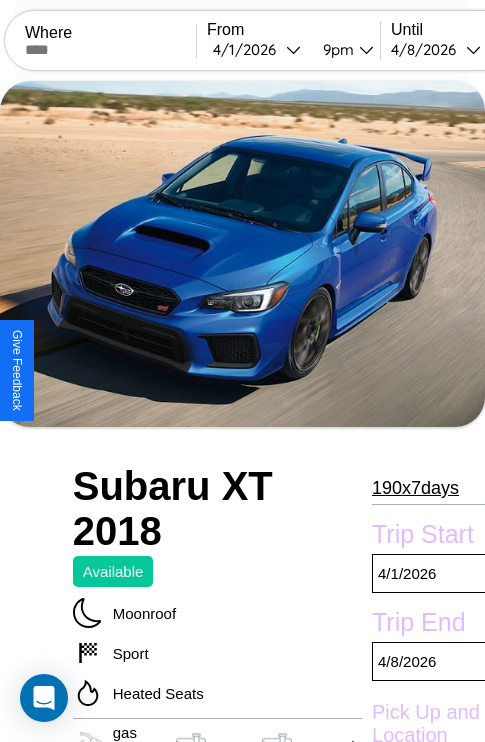 scroll, scrollTop: 117, scrollLeft: 0, axis: vertical 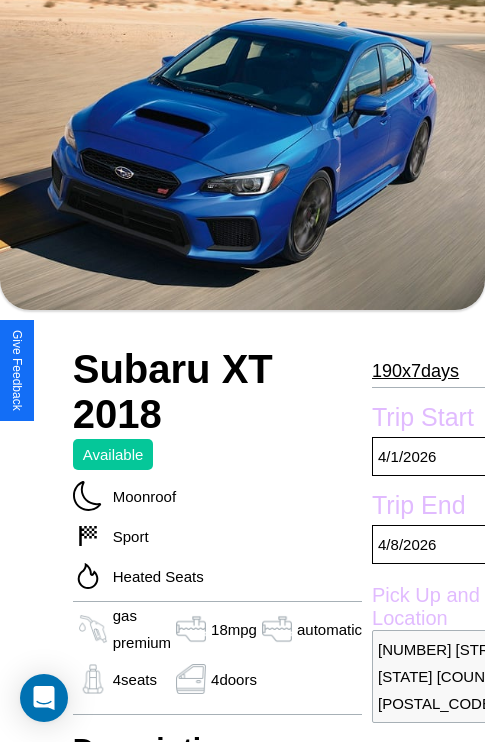 click on "190  x  7  days" at bounding box center (415, 371) 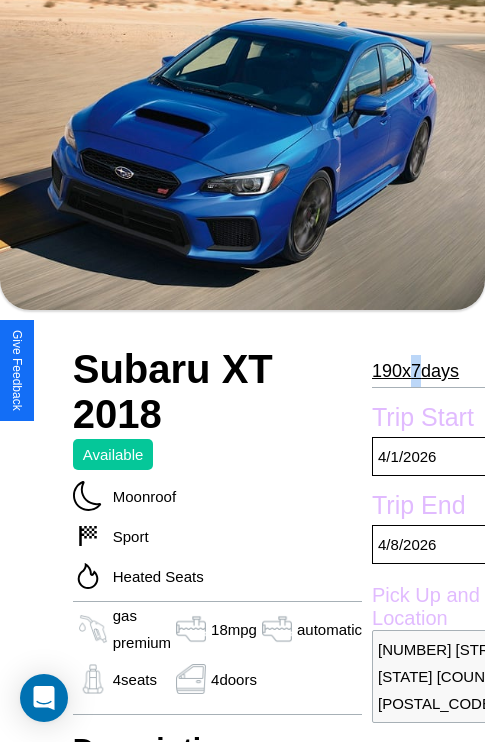 click on "190  x  7  days" at bounding box center (415, 371) 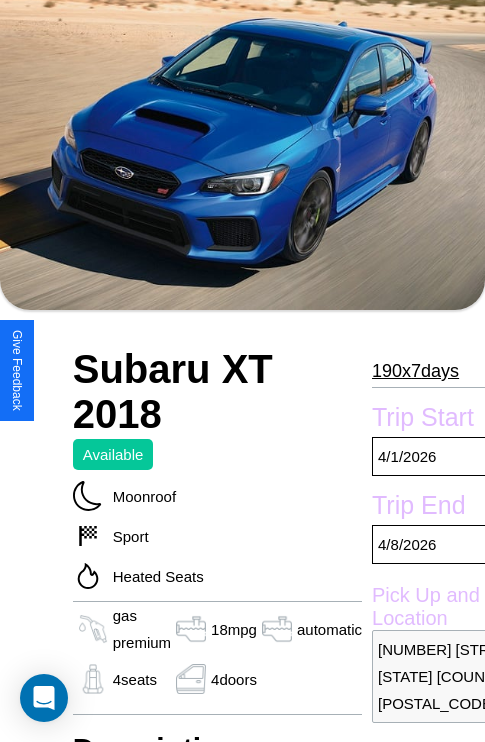 click on "190  x  7  days" at bounding box center (415, 371) 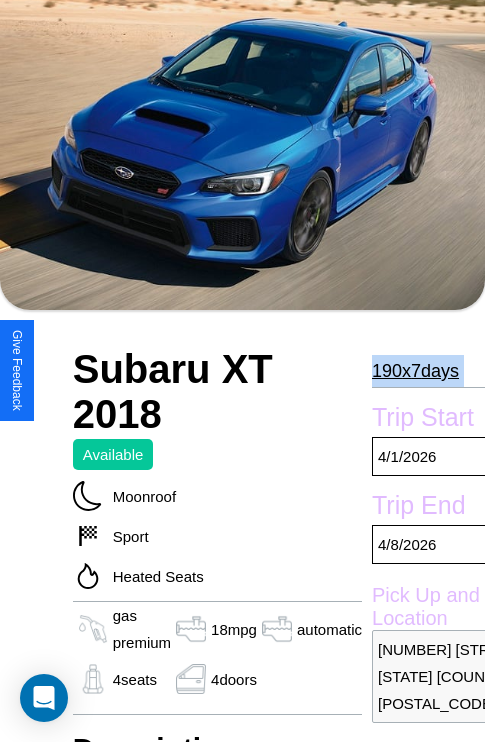 click on "190  x  7  days" at bounding box center (415, 371) 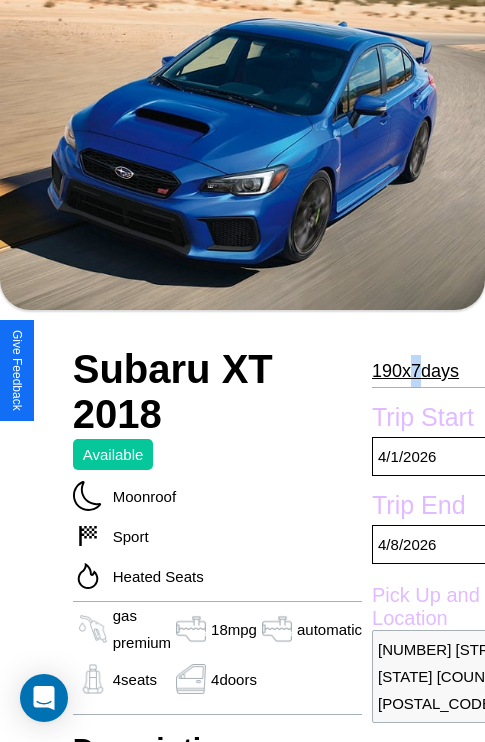click on "190  x  7  days" at bounding box center (415, 371) 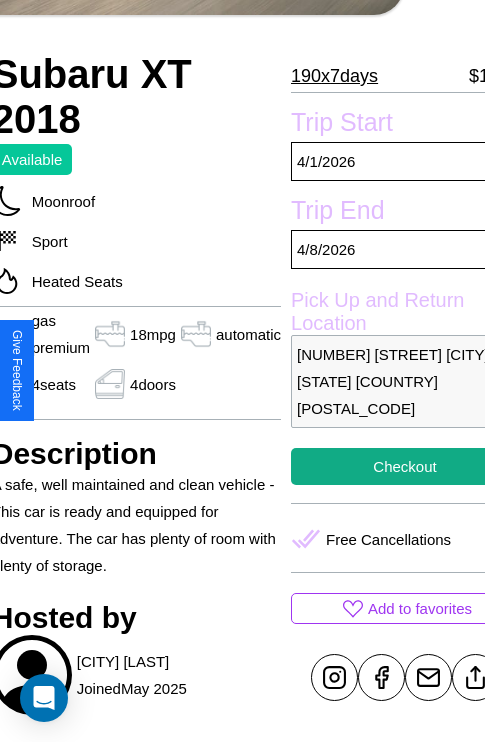 scroll, scrollTop: 508, scrollLeft: 107, axis: both 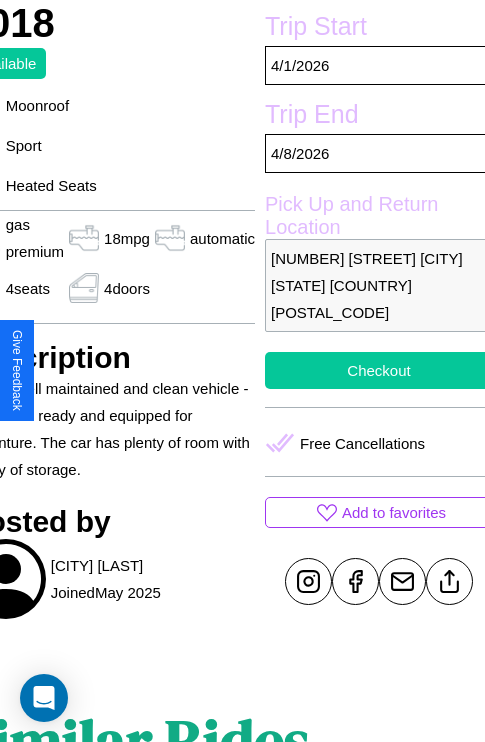 click on "Checkout" at bounding box center [379, 370] 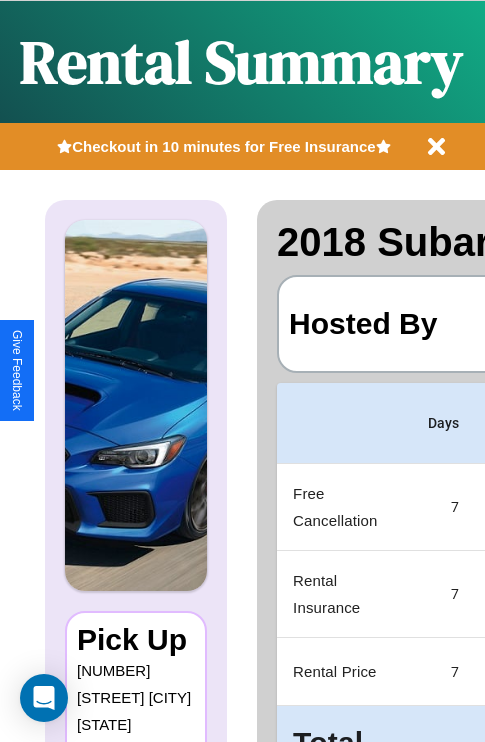 scroll, scrollTop: 0, scrollLeft: 397, axis: horizontal 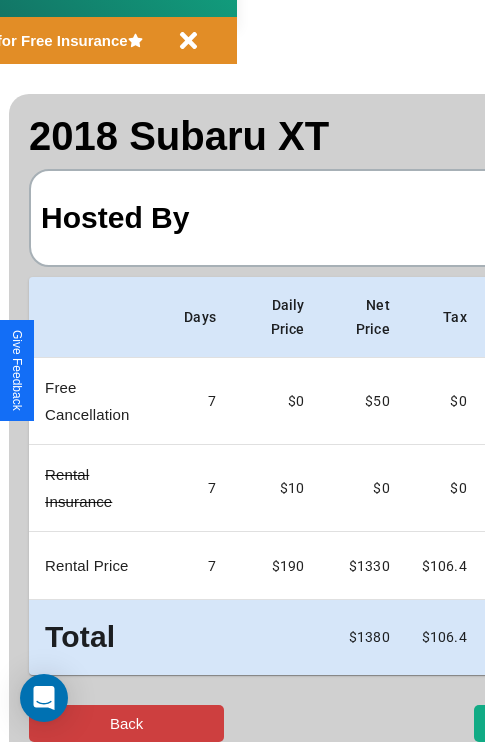 click on "Back" at bounding box center (126, 723) 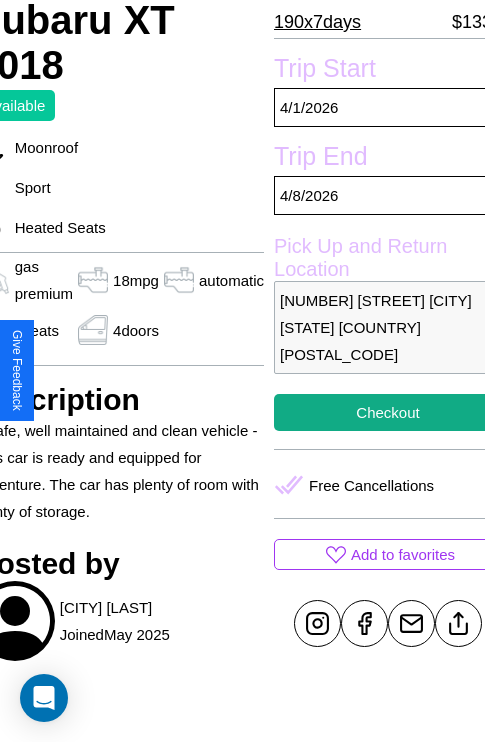scroll, scrollTop: 508, scrollLeft: 107, axis: both 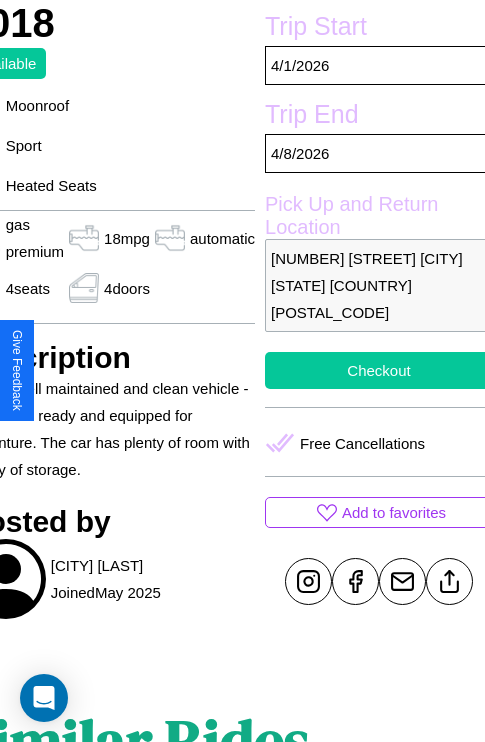 click on "Checkout" at bounding box center (379, 370) 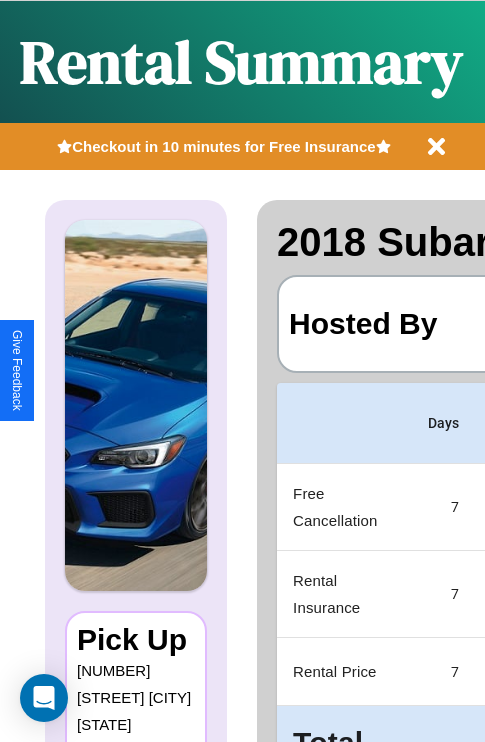 scroll, scrollTop: 0, scrollLeft: 397, axis: horizontal 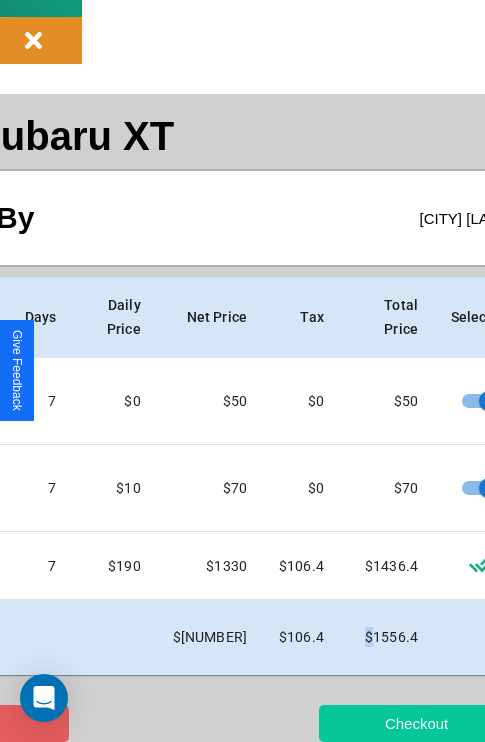 click on "Checkout" at bounding box center (416, 723) 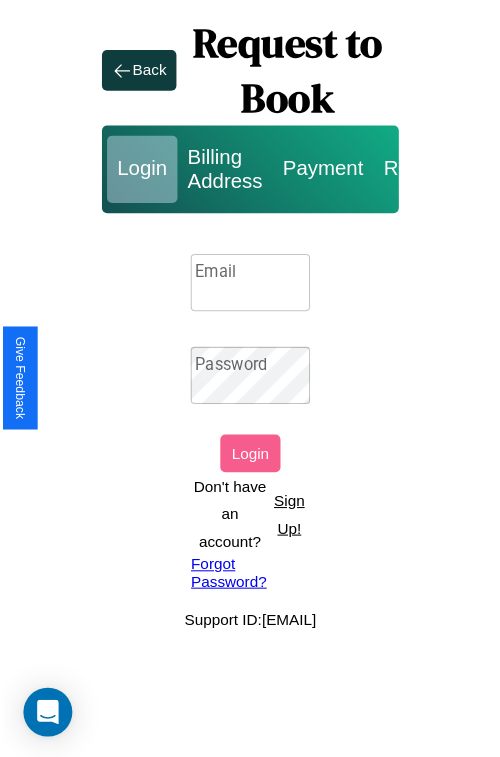 scroll, scrollTop: 0, scrollLeft: 0, axis: both 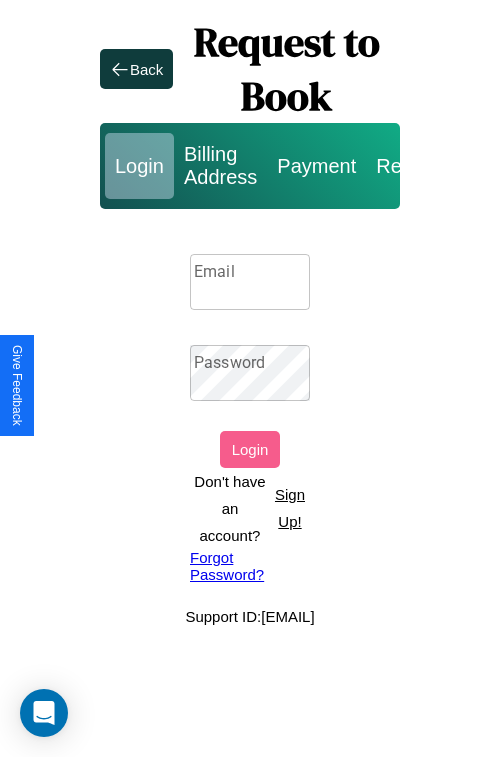 click on "Sign Up!" at bounding box center (290, 508) 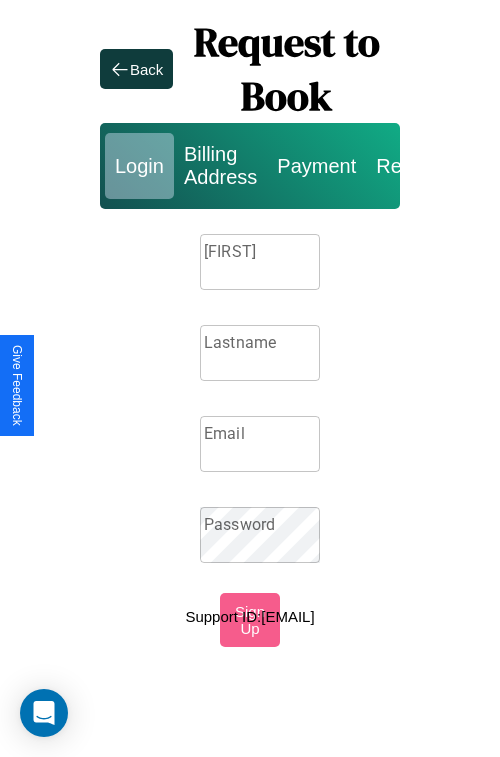 click on "Firstname" at bounding box center [260, 262] 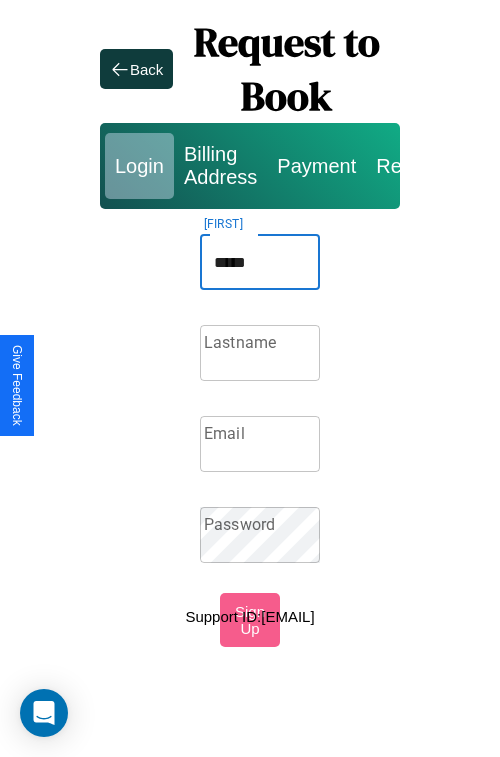 type on "*****" 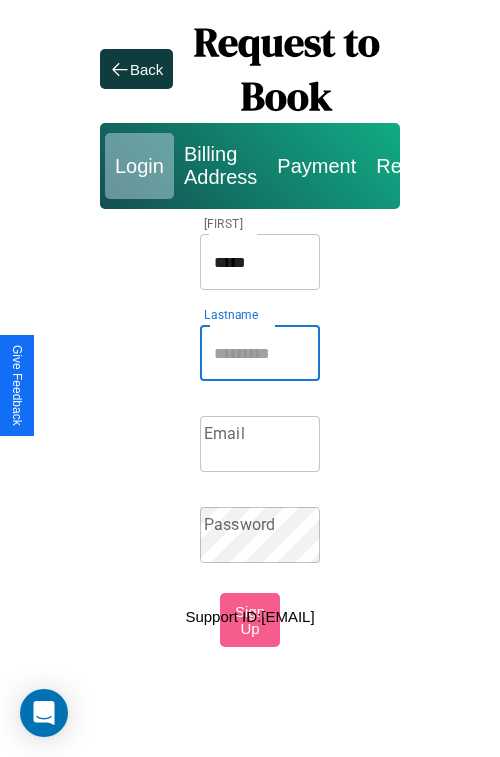 click on "Lastname Lastname" at bounding box center [260, 353] 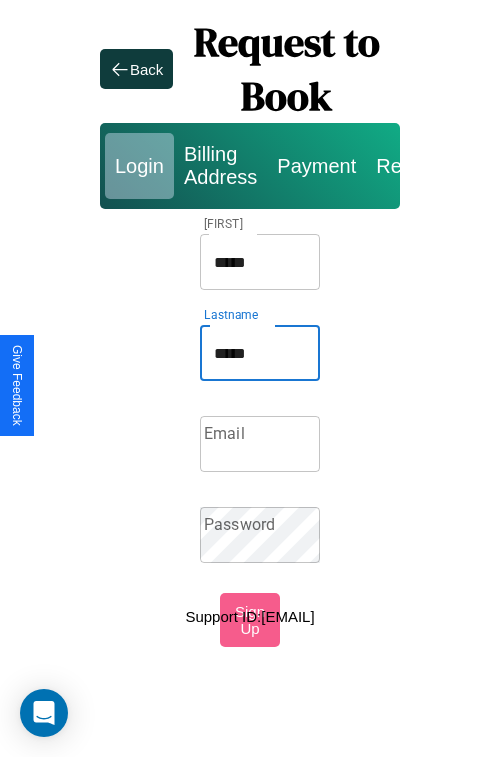type on "*****" 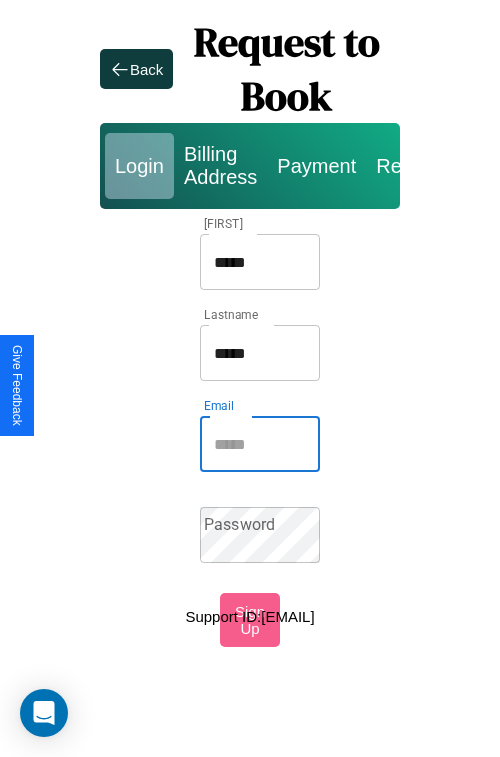 click on "Email" at bounding box center [260, 444] 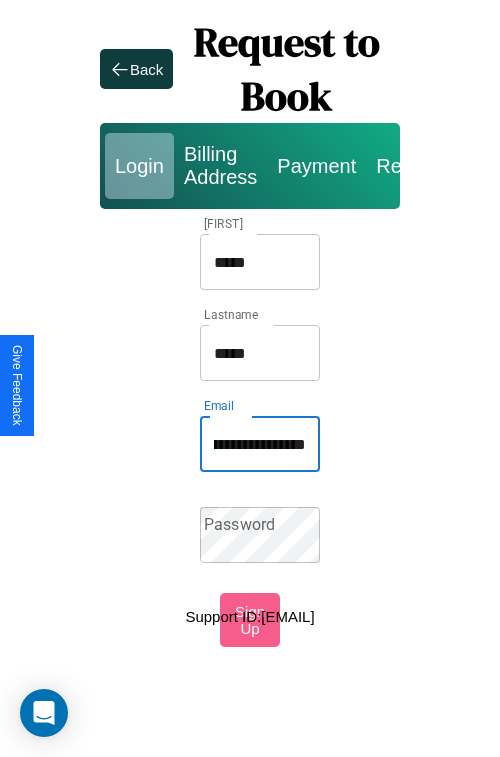 scroll, scrollTop: 0, scrollLeft: 74, axis: horizontal 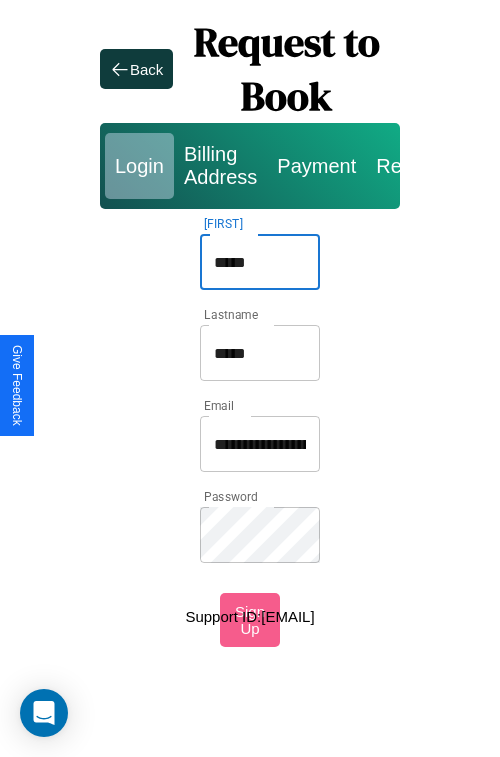 click on "*****" at bounding box center [260, 262] 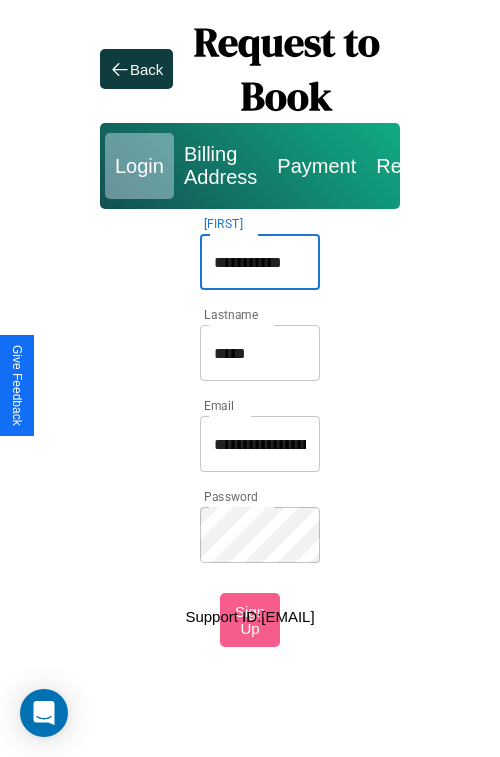 type on "**********" 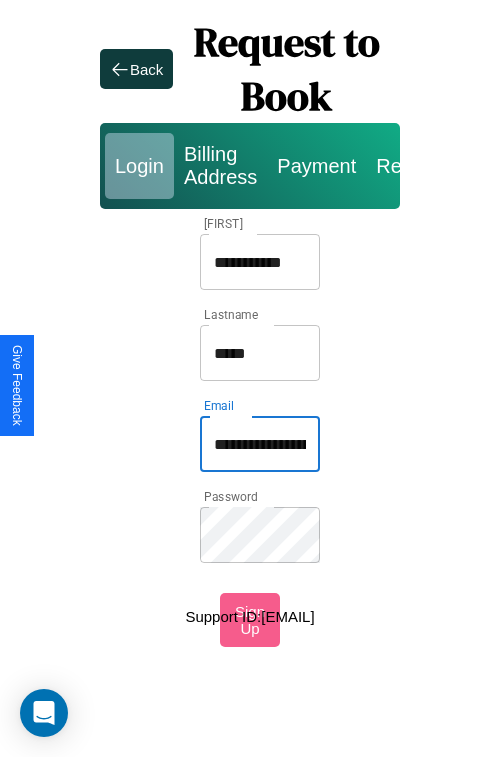 click on "**********" at bounding box center (260, 444) 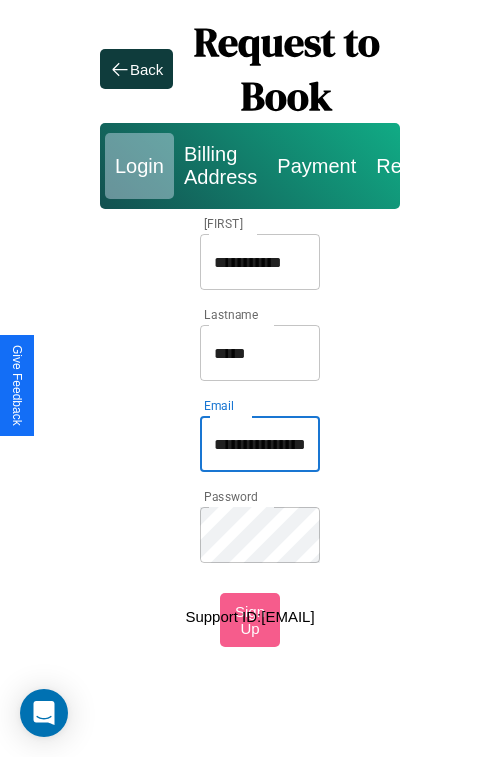 type on "**********" 